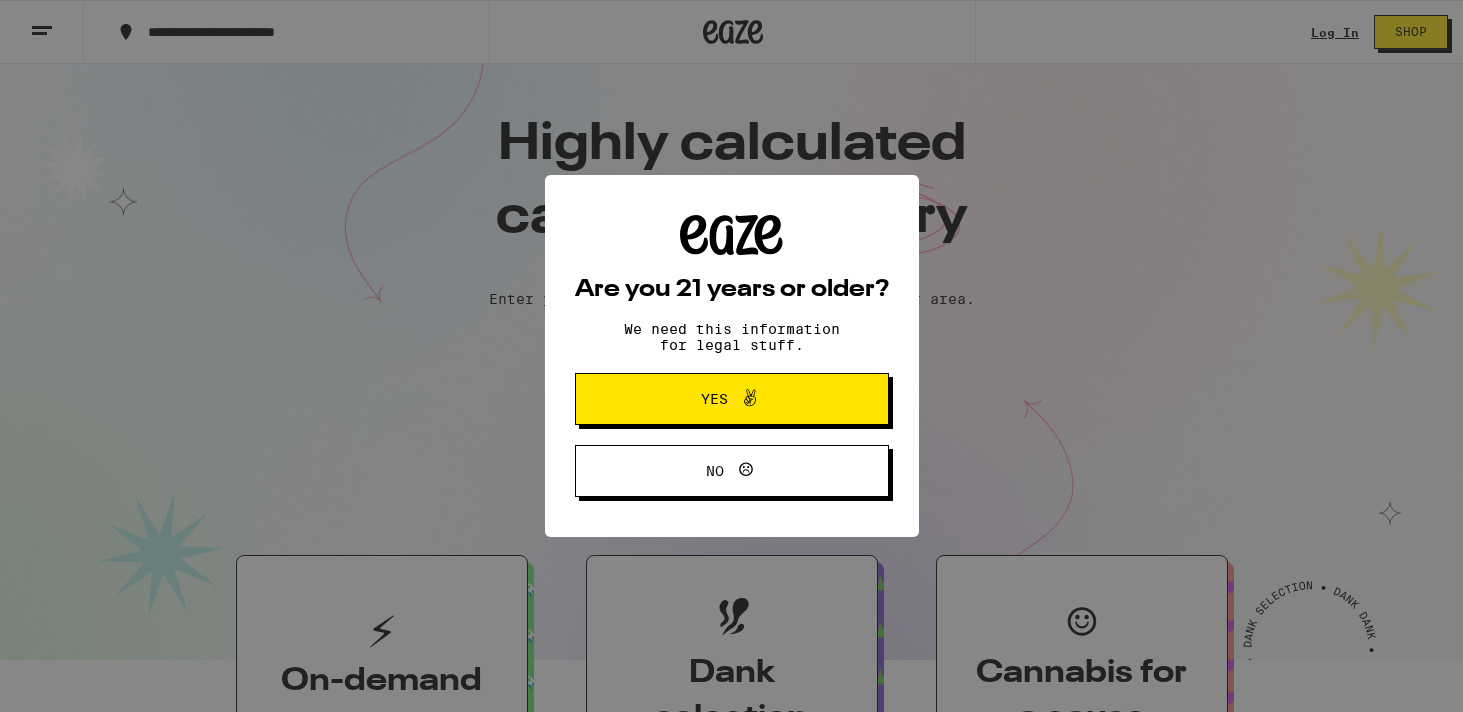scroll, scrollTop: 0, scrollLeft: 0, axis: both 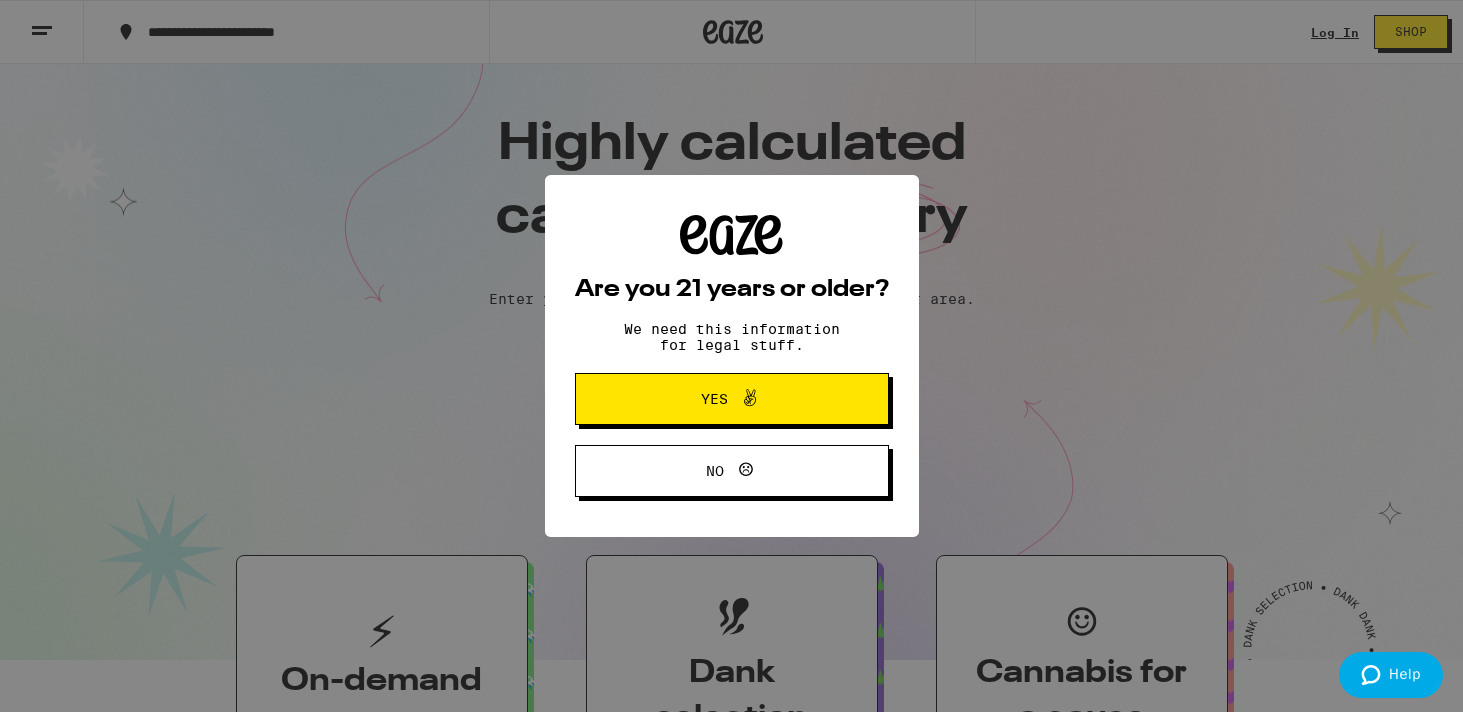 click on "Yes" at bounding box center [732, 399] 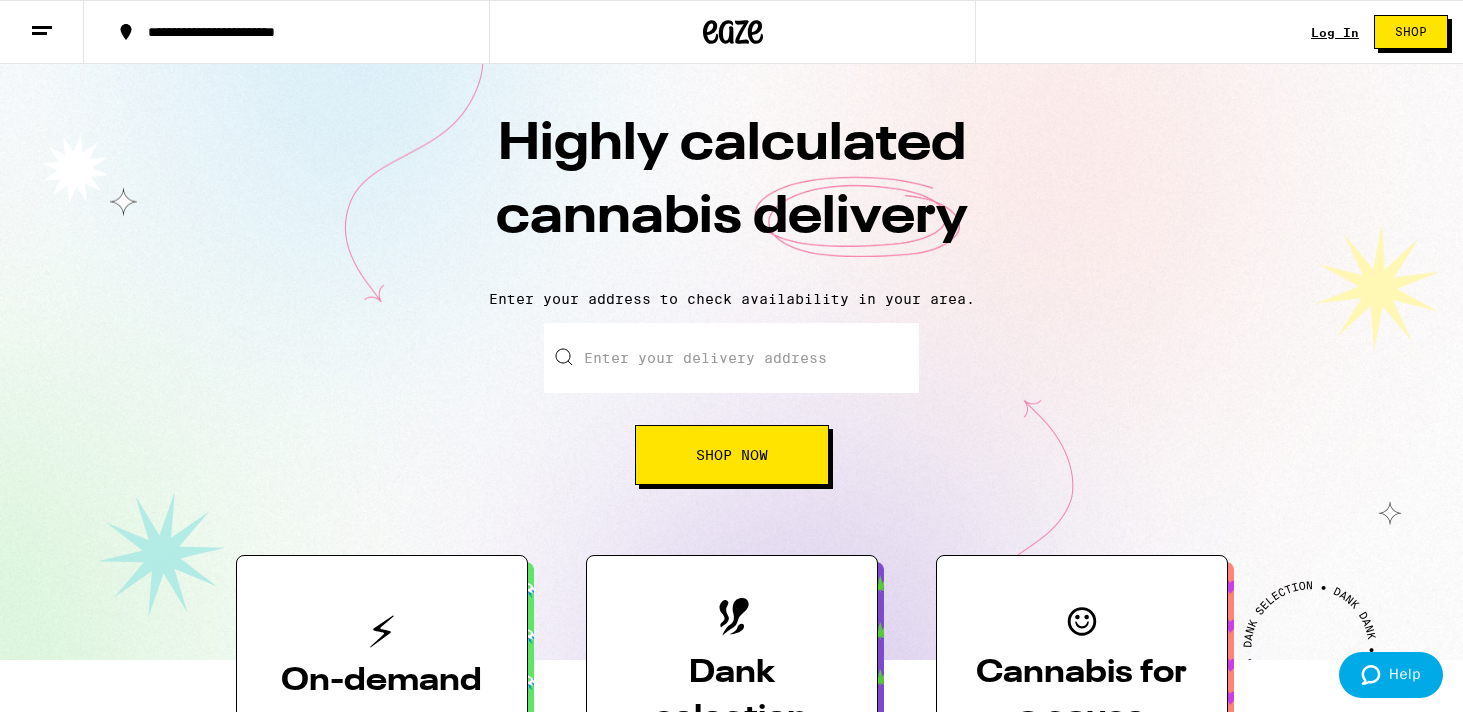 click on "**********" at bounding box center [731, 32] 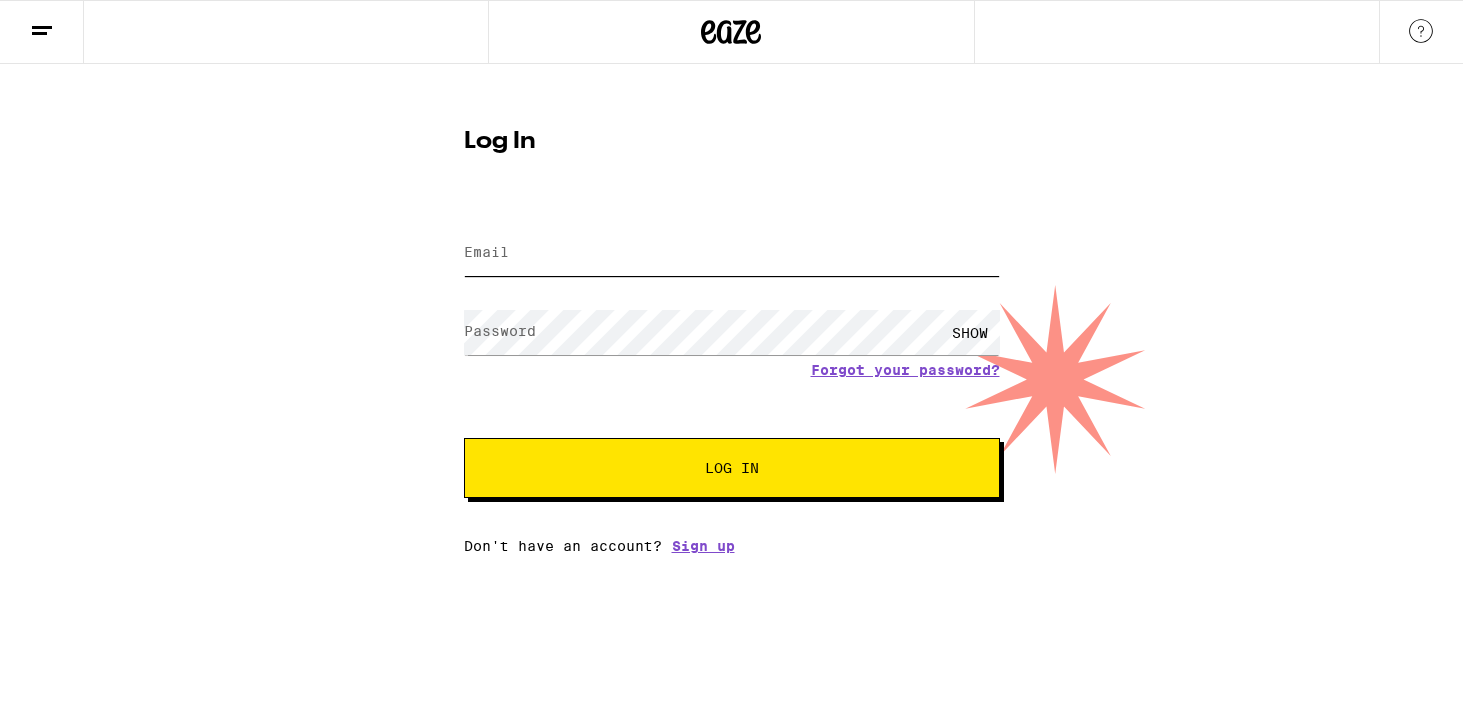 click on "Email" at bounding box center [732, 253] 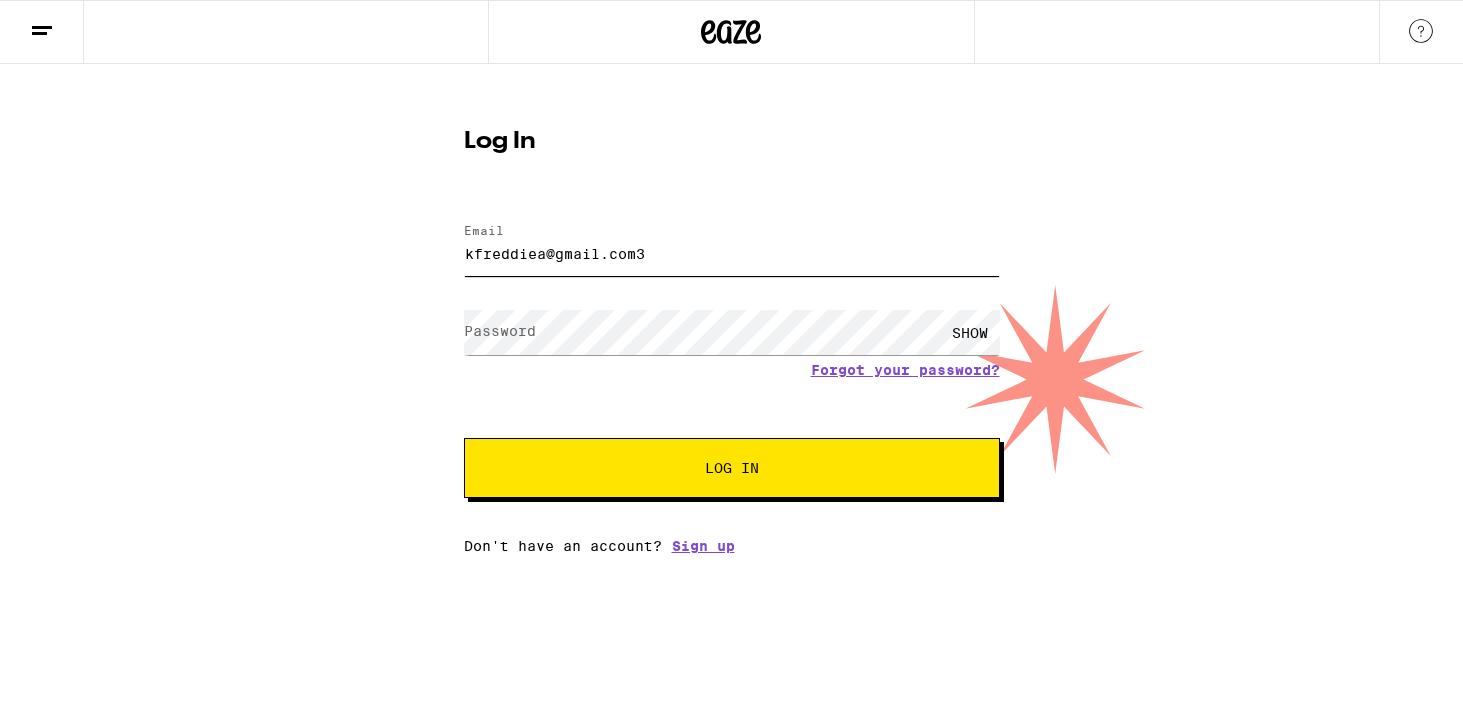 type on "kfreddiea@gmail.com" 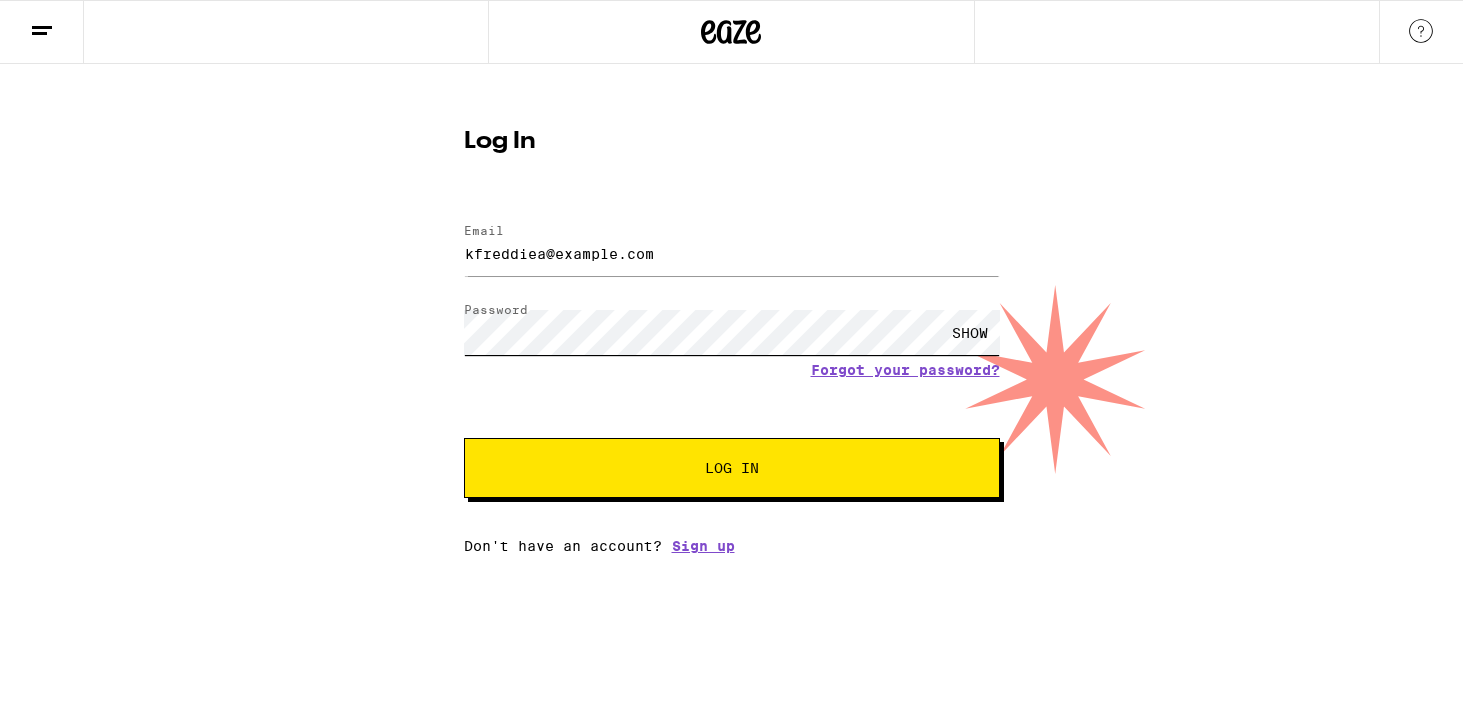 click on "Log In" at bounding box center (732, 468) 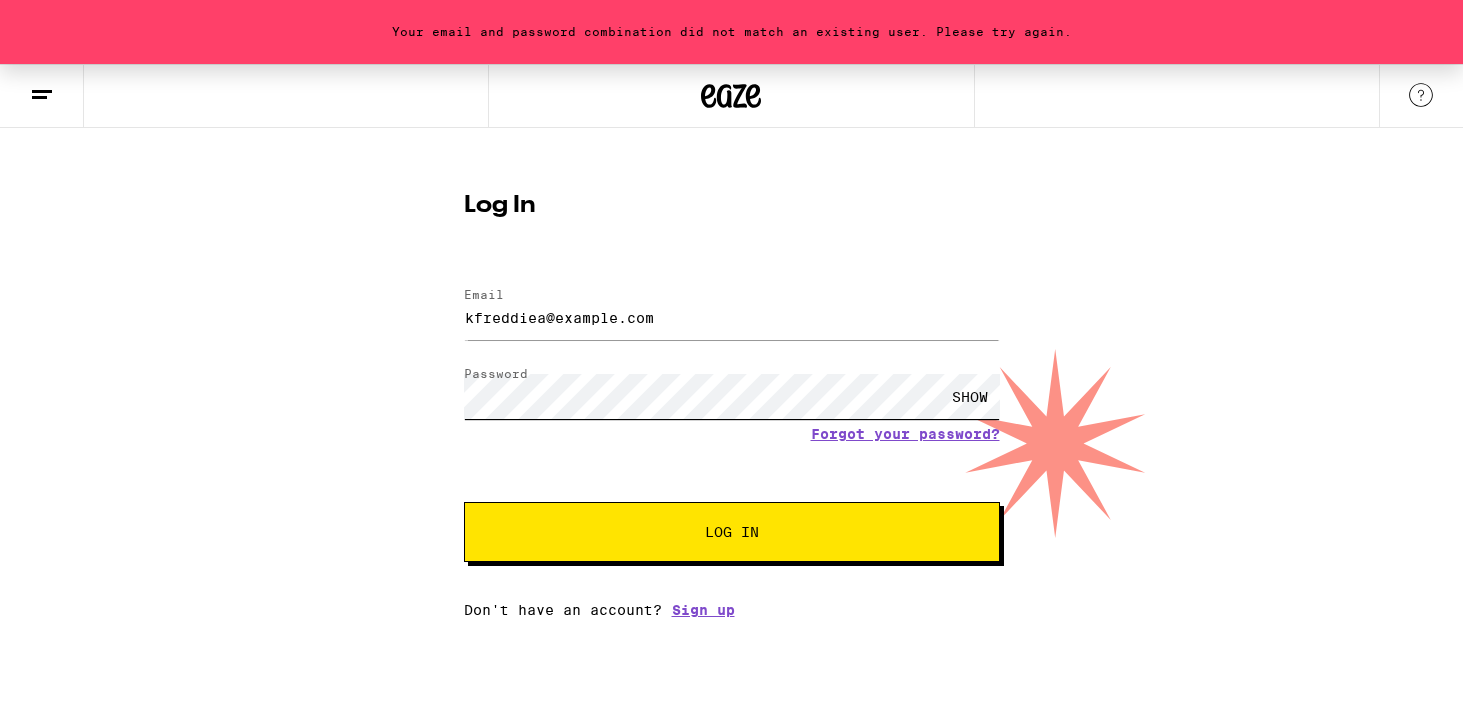 click on "Log In" at bounding box center (732, 532) 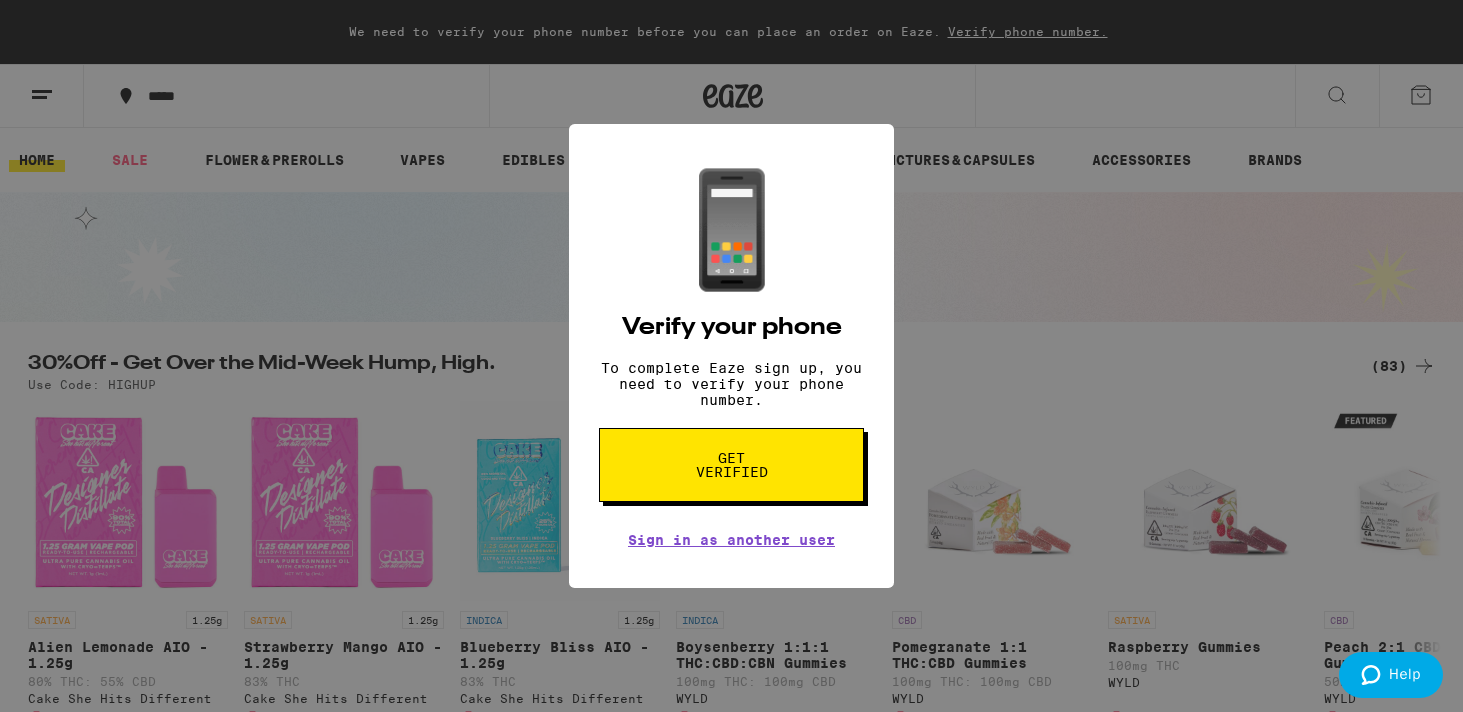 scroll, scrollTop: 0, scrollLeft: 0, axis: both 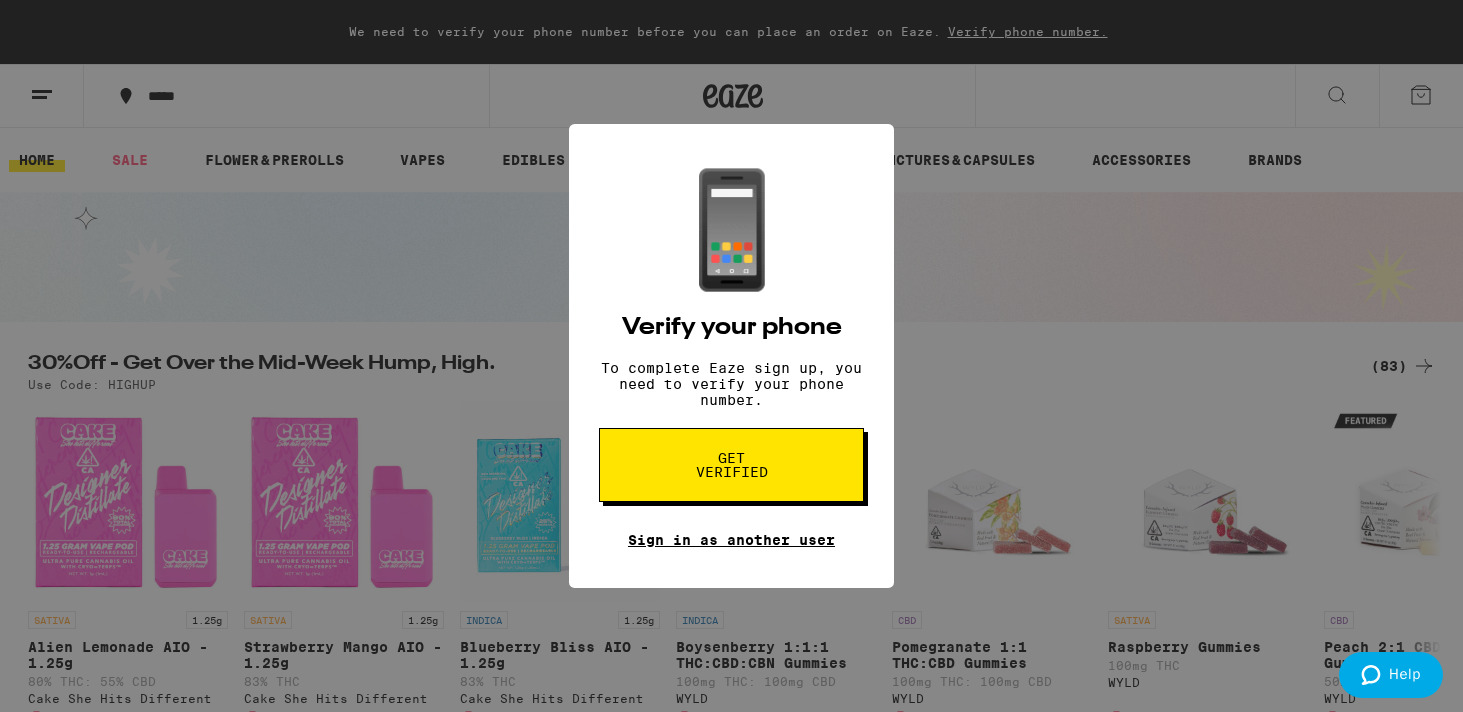 click on "Sign in as another user" at bounding box center [731, 540] 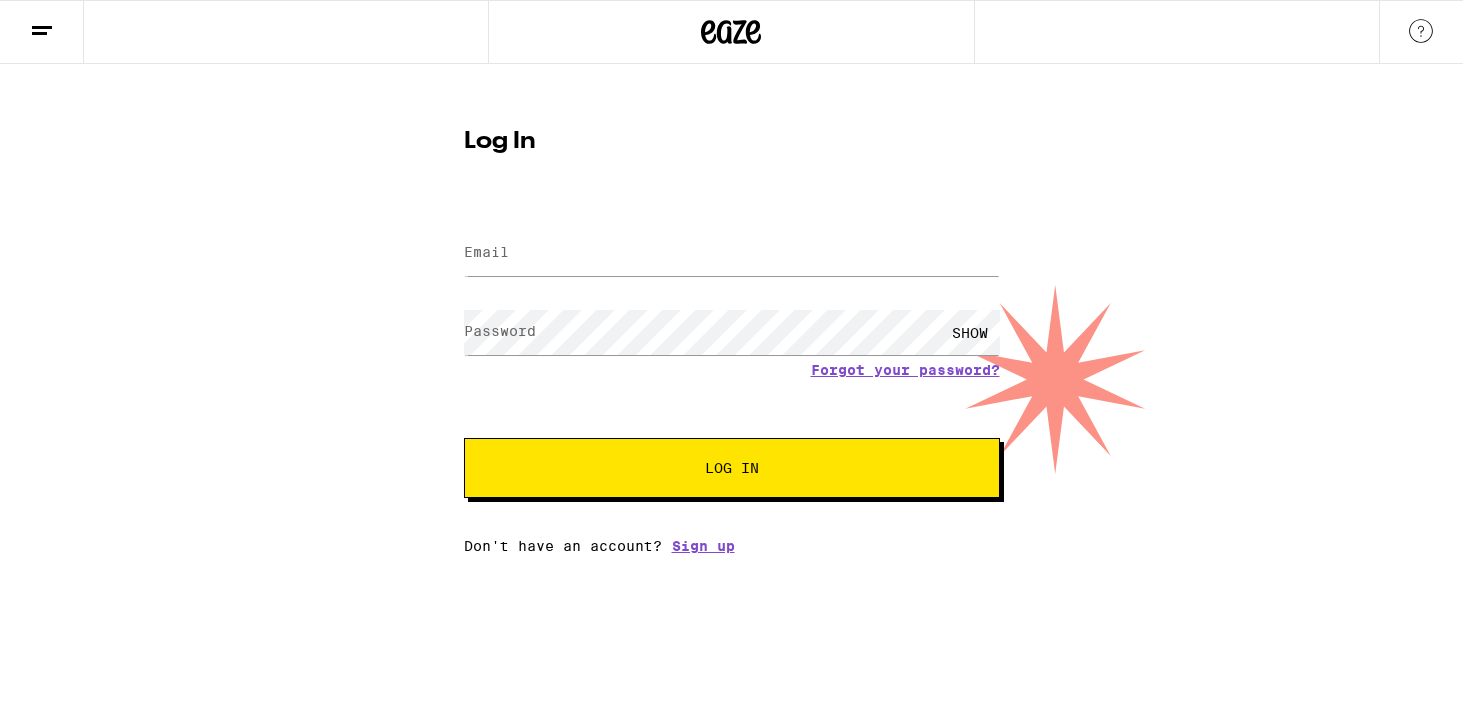 scroll, scrollTop: 0, scrollLeft: 0, axis: both 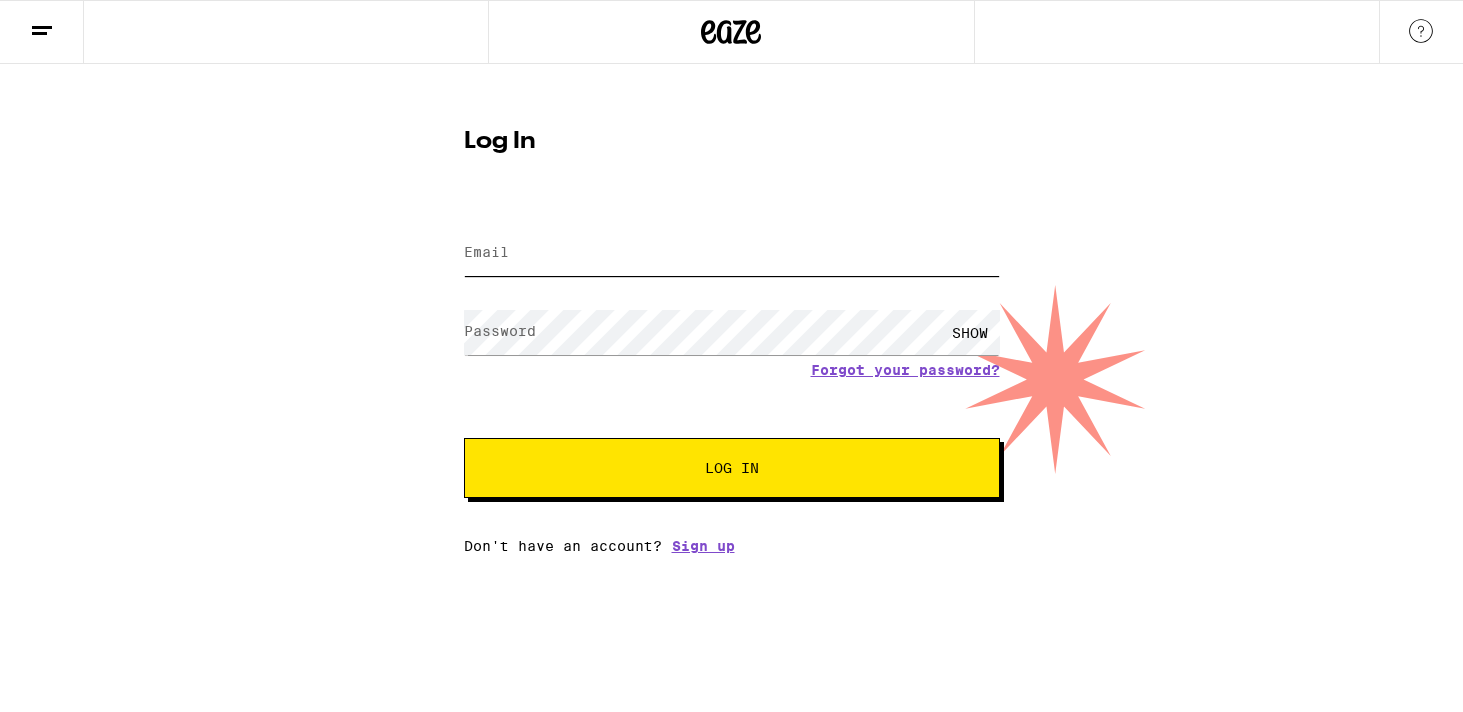 click on "Email" at bounding box center [732, 253] 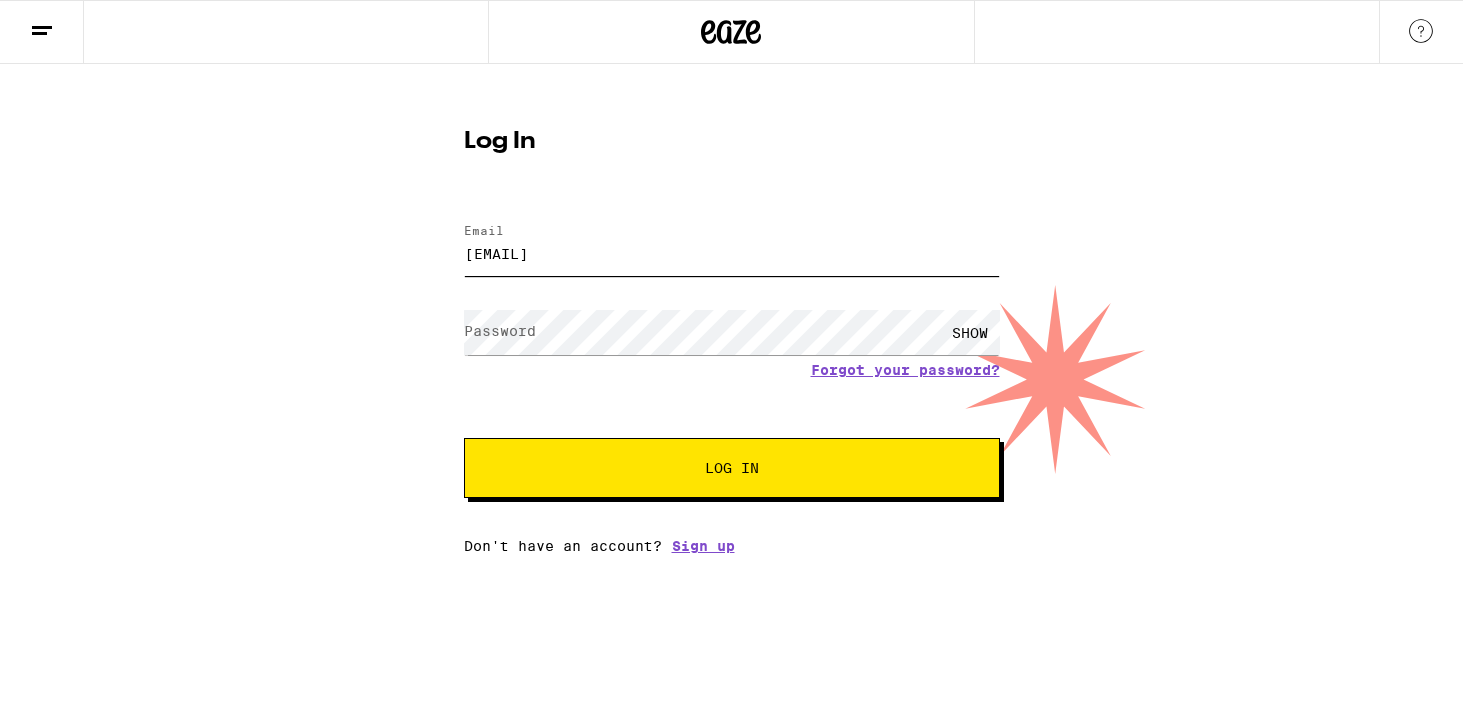 scroll, scrollTop: 0, scrollLeft: 0, axis: both 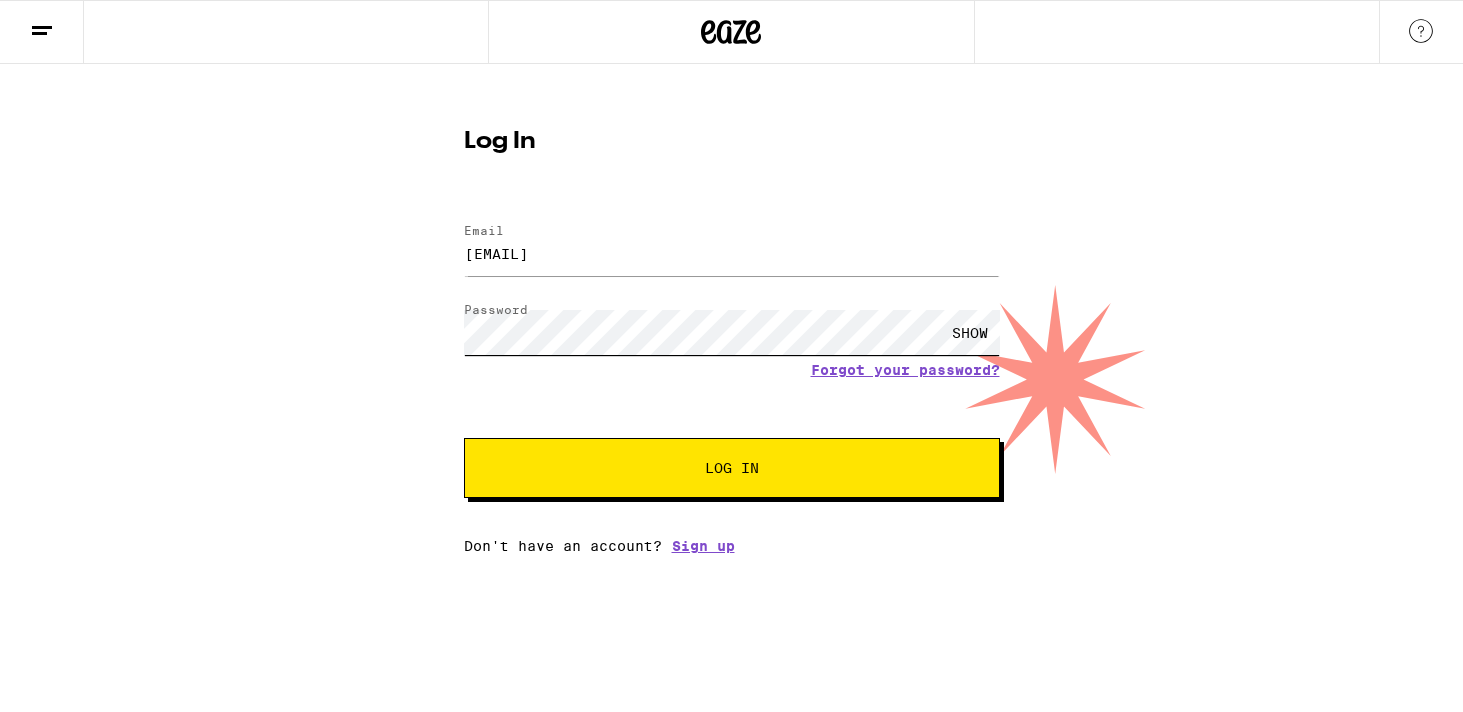 click on "Log In" at bounding box center [732, 468] 